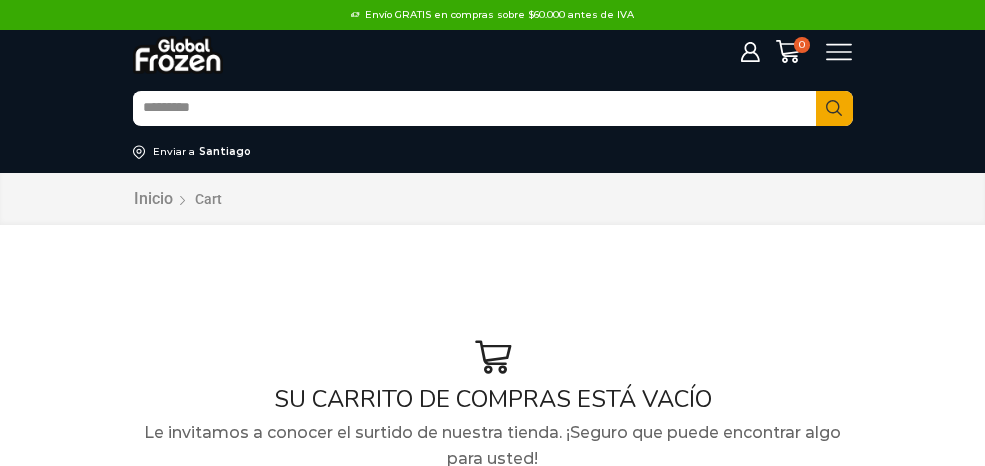 scroll, scrollTop: 0, scrollLeft: 0, axis: both 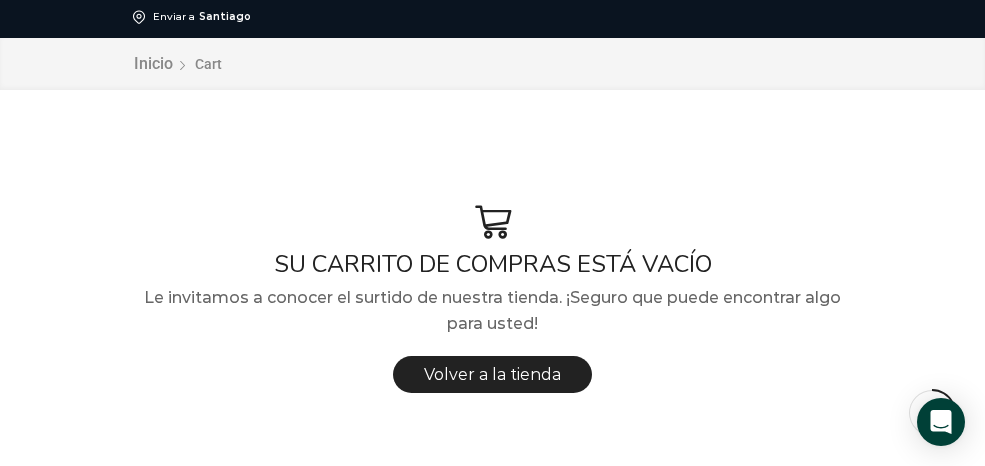 click on "Search input" at bounding box center [0, 0] 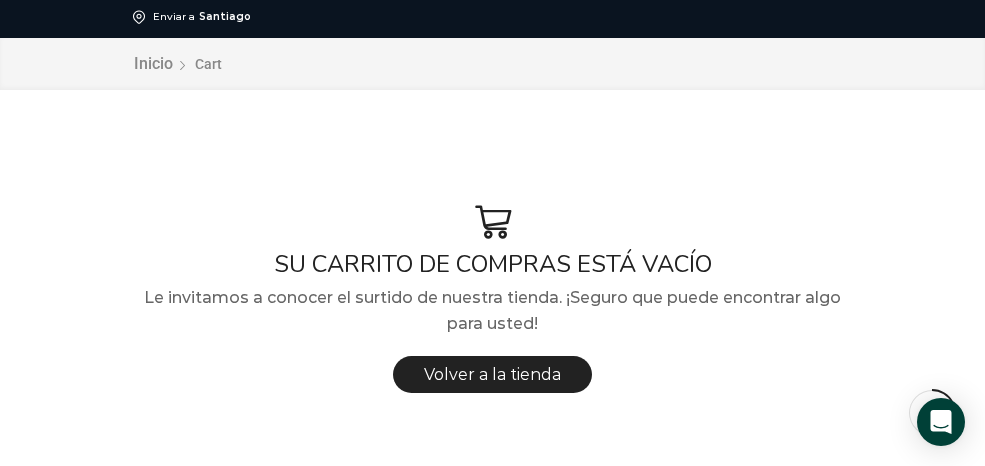click on "Filete de Salmón con Piel, sin Grasa y sin Espinas 1-2 lb – Caja 10 Kg" at bounding box center (0, 0) 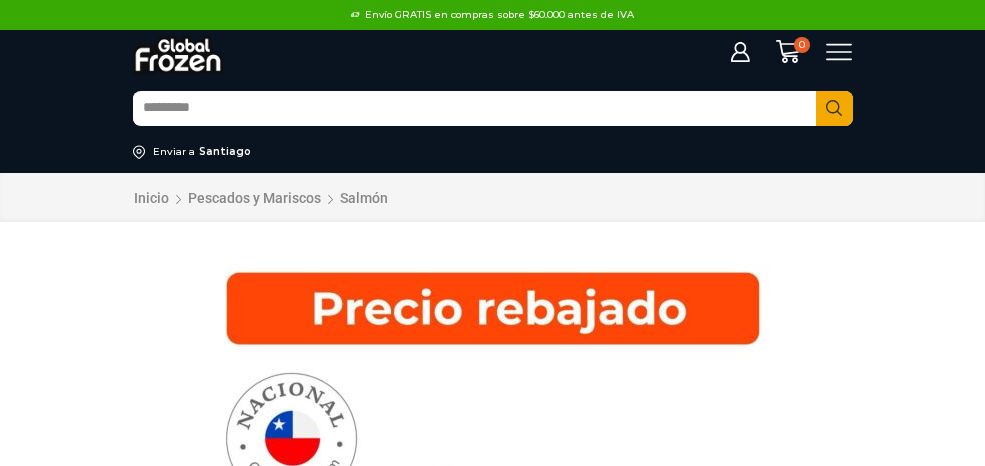 scroll, scrollTop: 0, scrollLeft: 0, axis: both 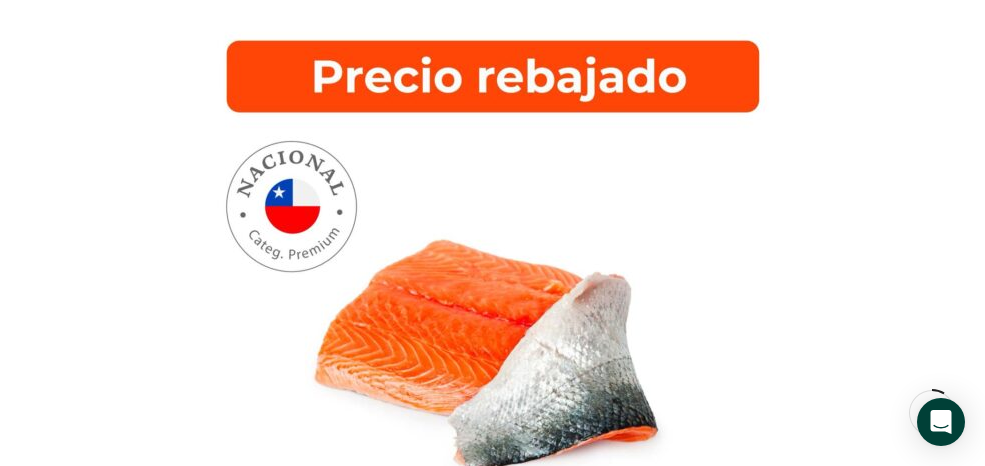 click on "Agregar al carrito" at bounding box center [493, 946] 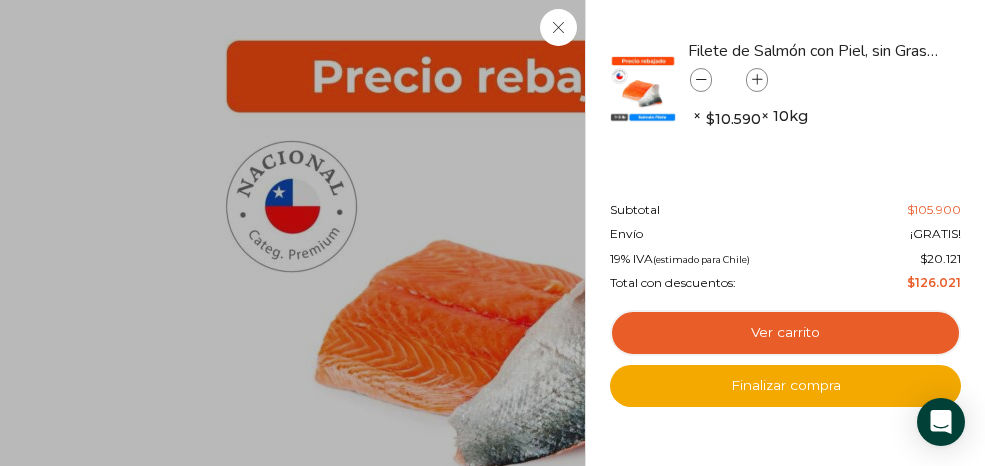 click on "Search input" at bounding box center [0, 0] 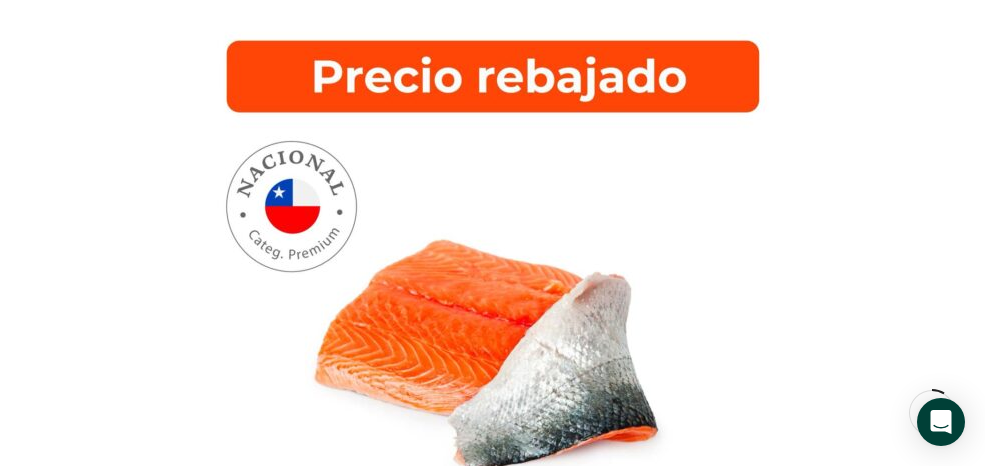 type on "*******" 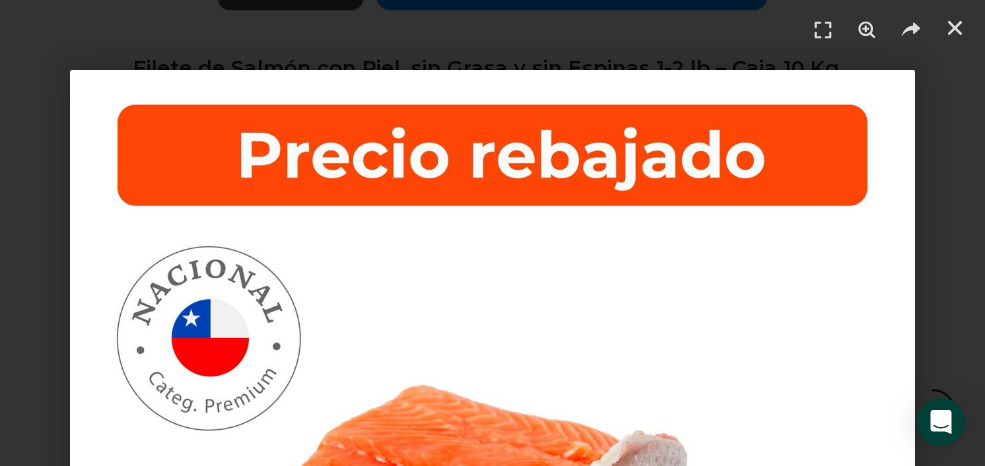 scroll, scrollTop: 619, scrollLeft: 0, axis: vertical 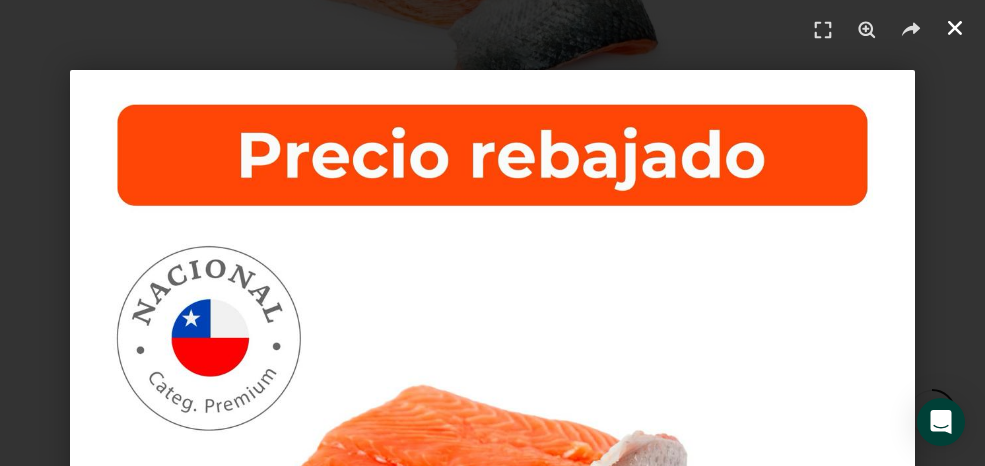 click 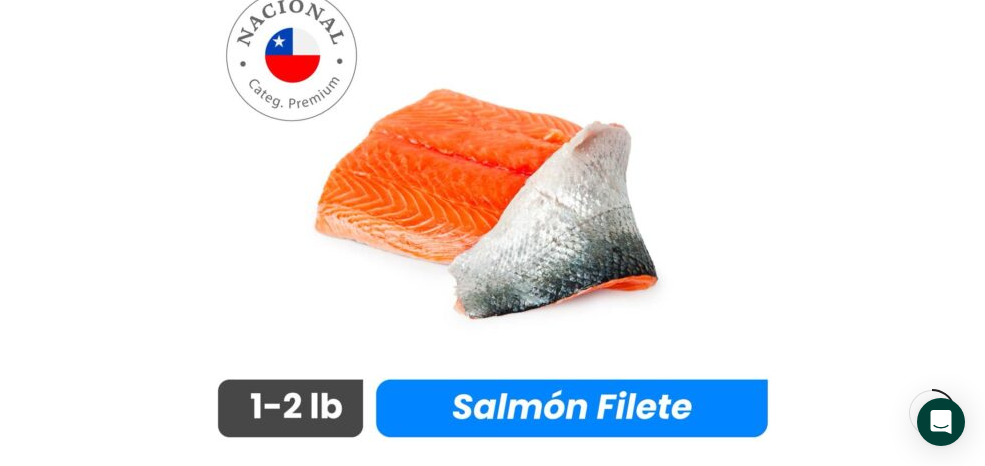 scroll, scrollTop: 0, scrollLeft: 0, axis: both 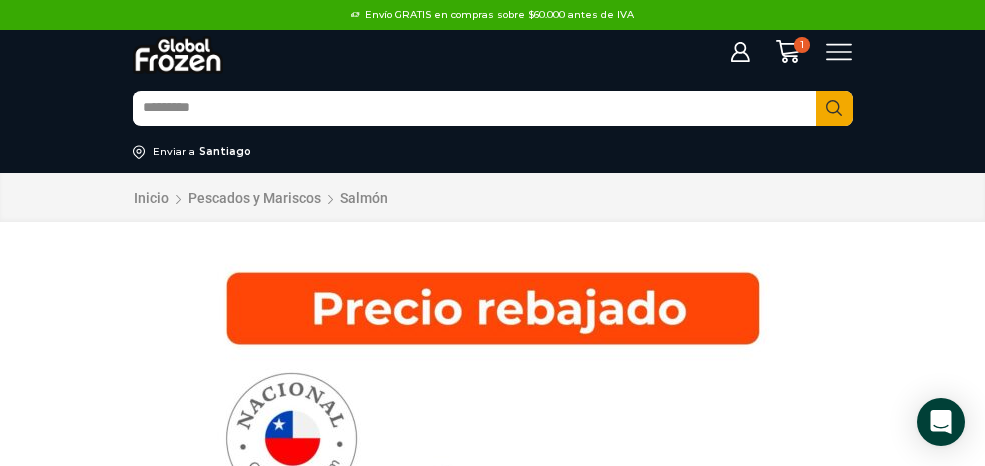 click on "Pollos" at bounding box center [0, 0] 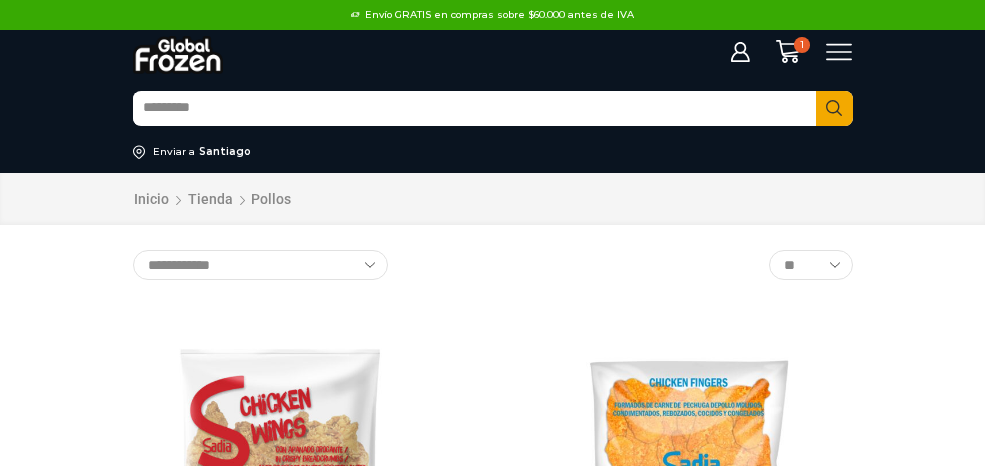 scroll, scrollTop: 0, scrollLeft: 0, axis: both 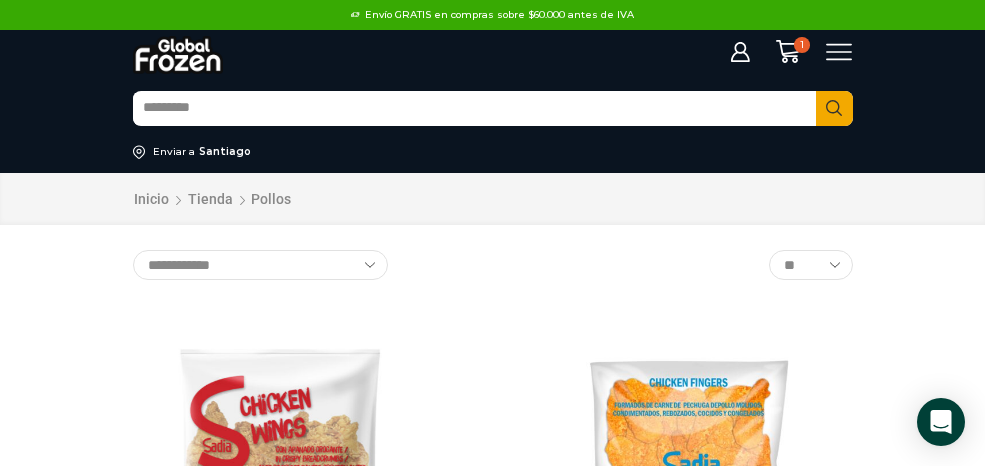 click on "Hortalizas" at bounding box center (0, 0) 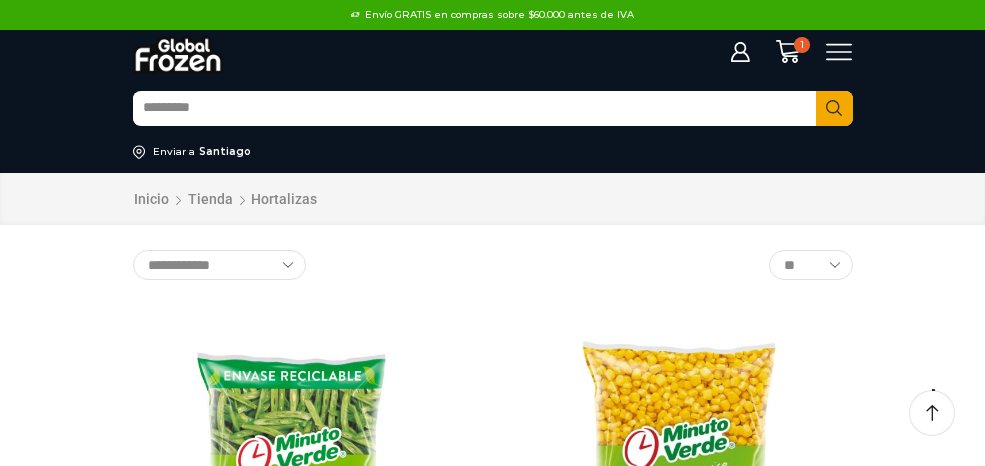 scroll, scrollTop: 38, scrollLeft: 0, axis: vertical 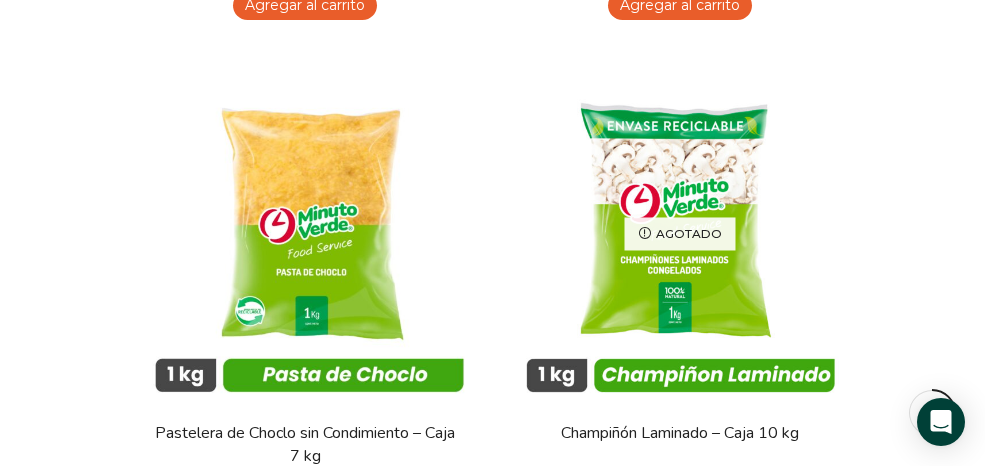 click on "Agregar al carrito" at bounding box center (304, 2086) 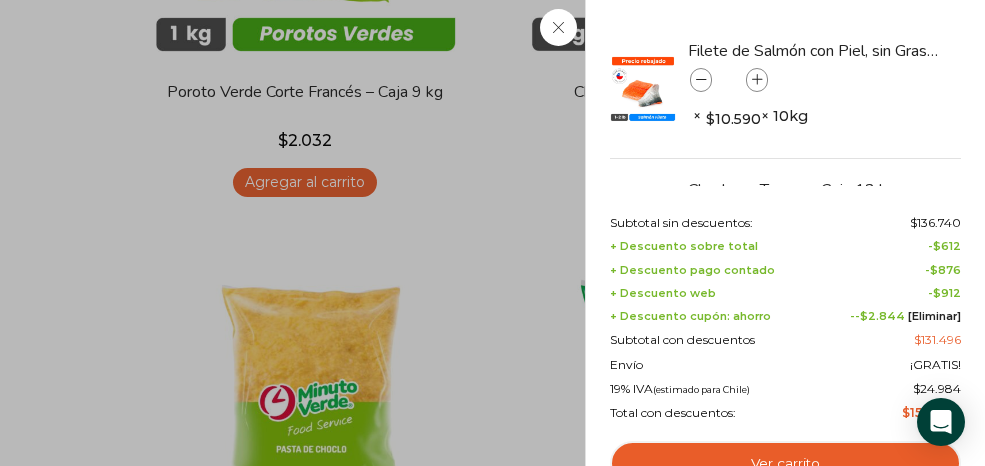 scroll, scrollTop: 518, scrollLeft: 0, axis: vertical 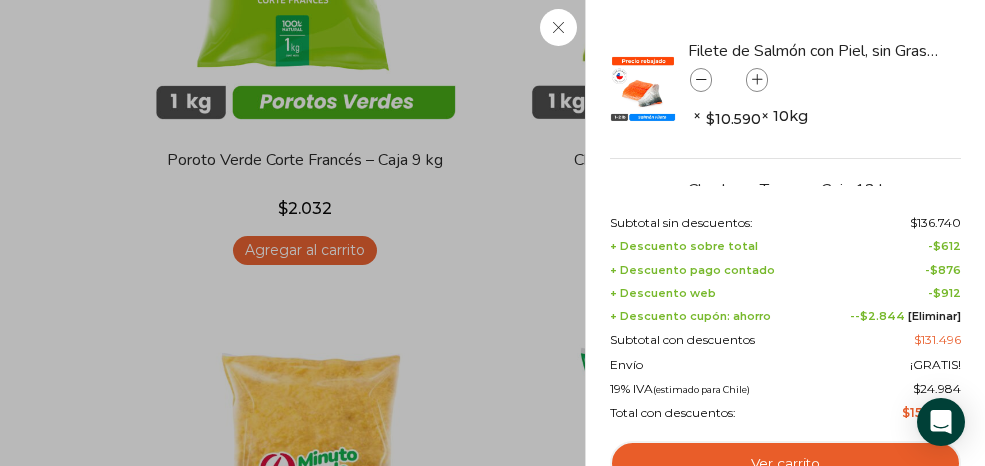 click on "2
Carrito
2
2
Shopping Cart
*" at bounding box center (0, 0) 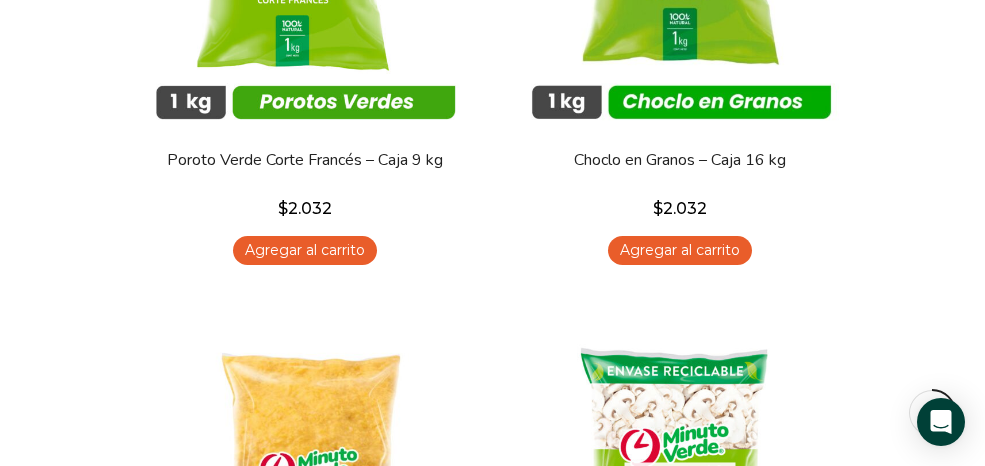 click on "Carrito" at bounding box center (0, 0) 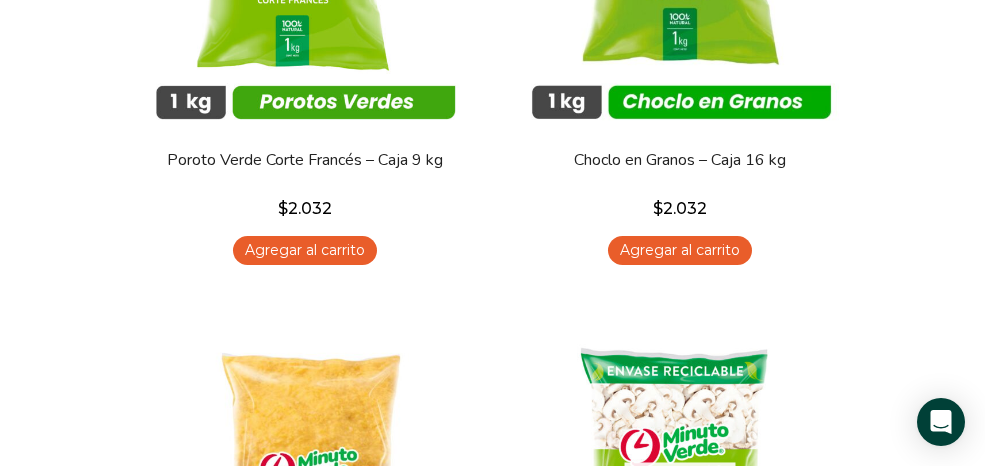scroll, scrollTop: 90, scrollLeft: 0, axis: vertical 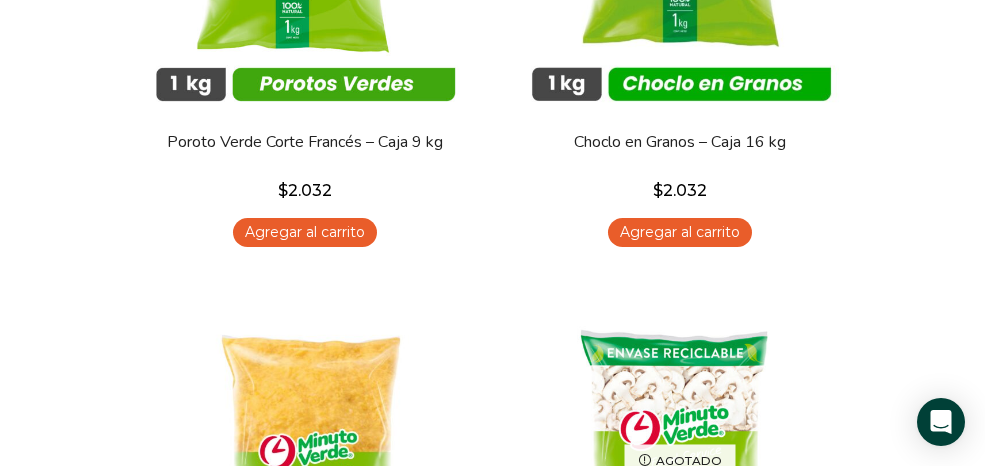 click on "Ver carrito" at bounding box center (0, 0) 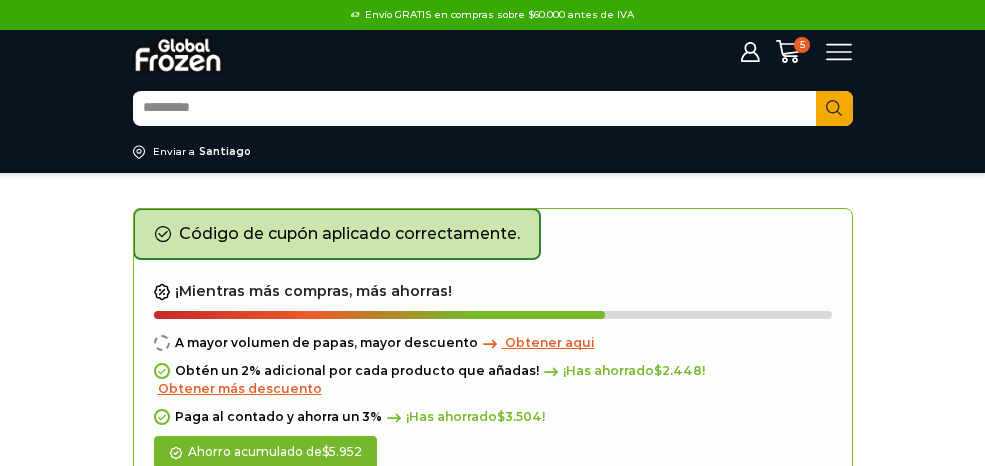 scroll, scrollTop: 0, scrollLeft: 0, axis: both 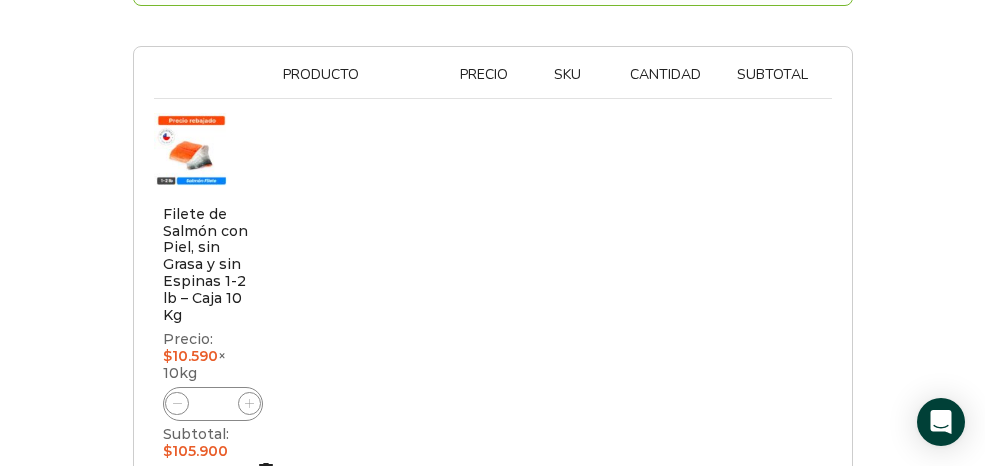 click 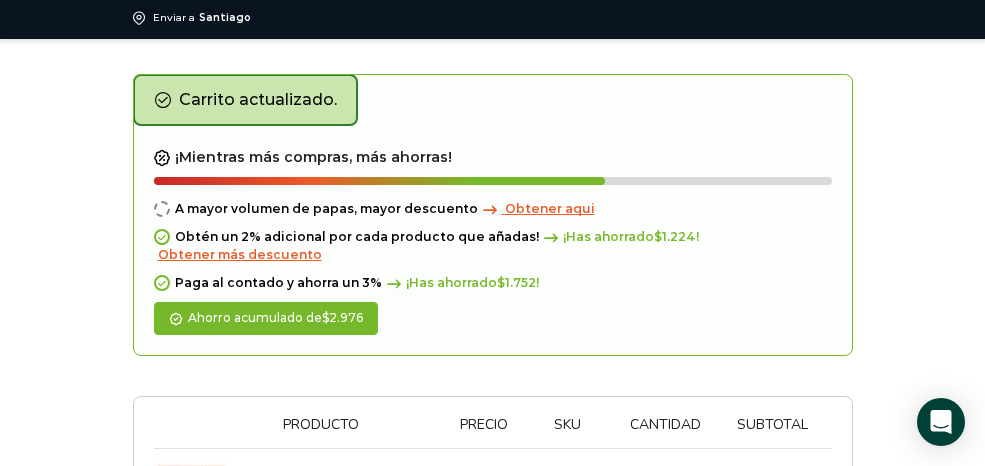 scroll, scrollTop: 129, scrollLeft: 0, axis: vertical 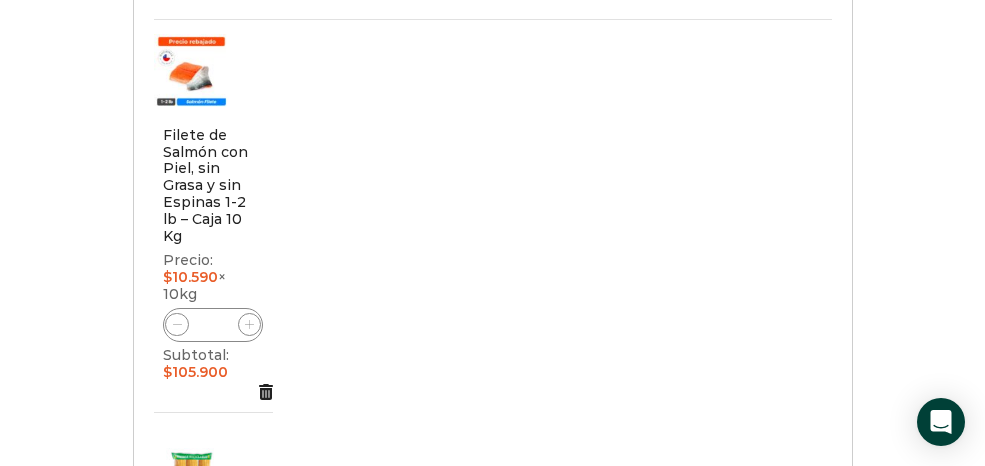 click 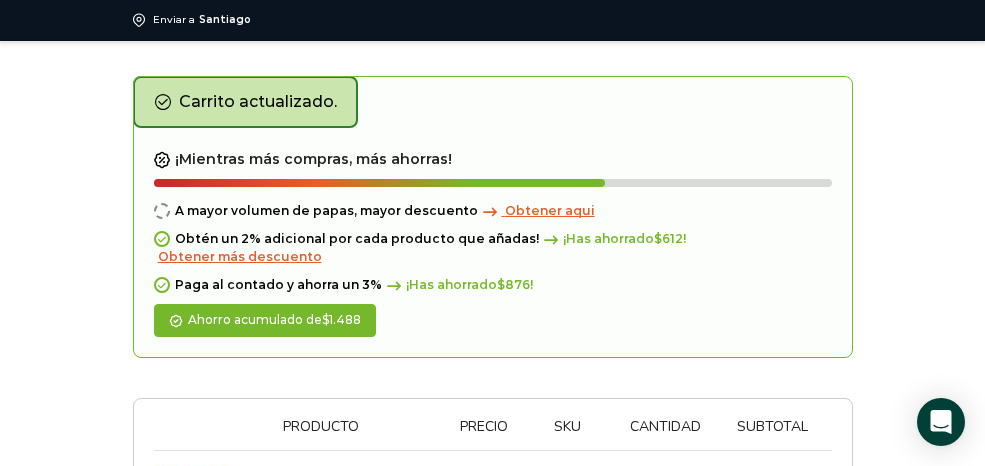 scroll, scrollTop: 129, scrollLeft: 0, axis: vertical 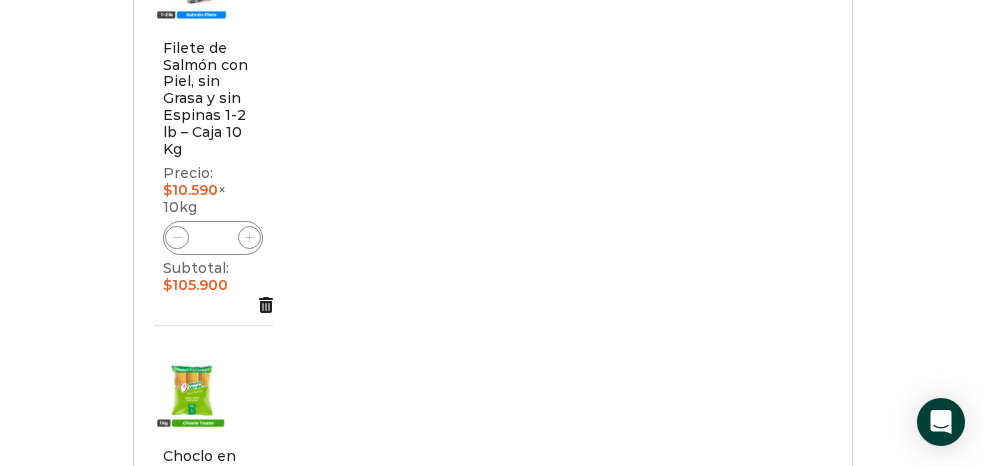 click on "Ir a pagar" at bounding box center [493, 1296] 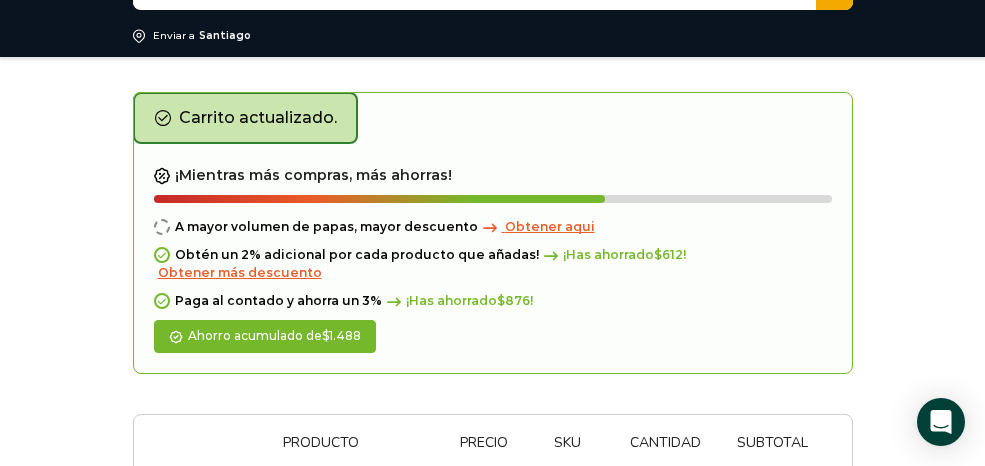 scroll, scrollTop: 73, scrollLeft: 0, axis: vertical 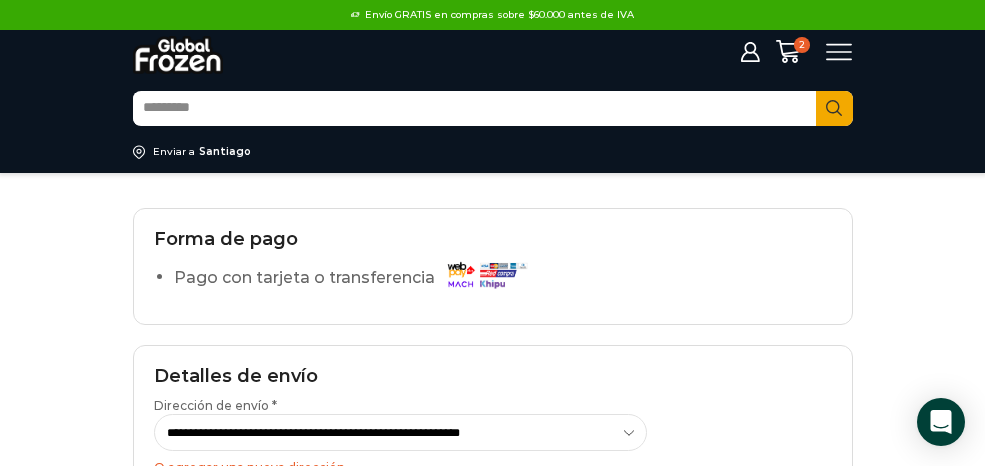 click on "Search input" at bounding box center [0, 0] 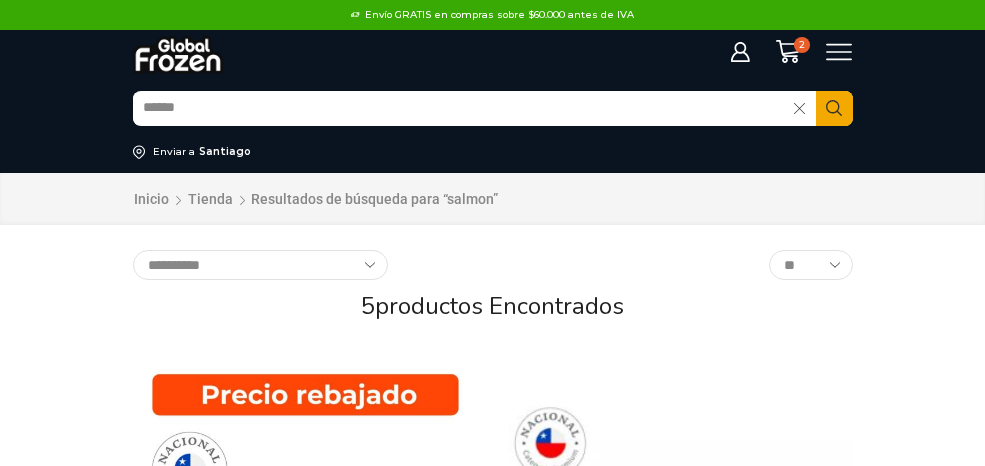 scroll, scrollTop: 0, scrollLeft: 0, axis: both 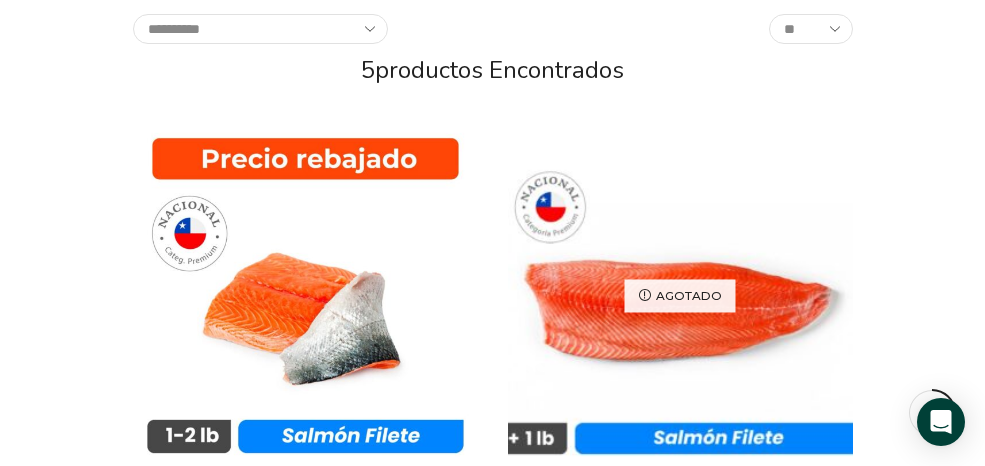 click at bounding box center (304, 1353) 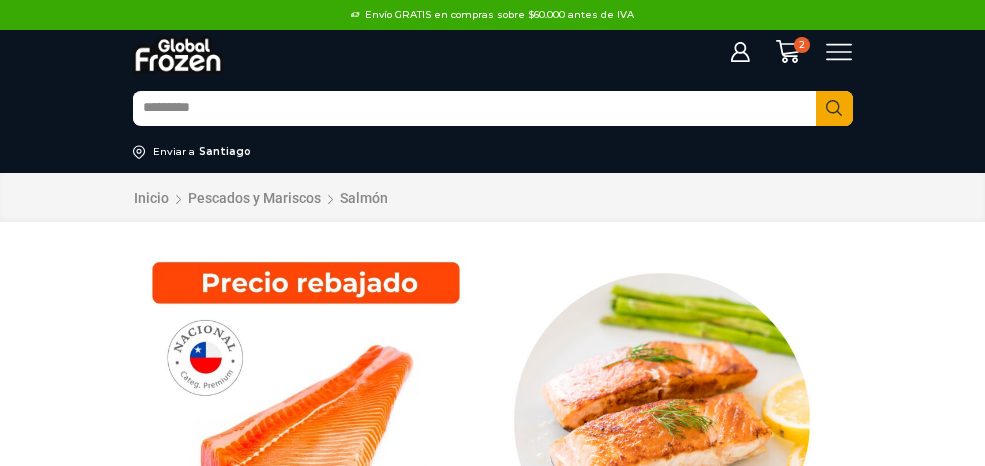 scroll, scrollTop: 0, scrollLeft: 0, axis: both 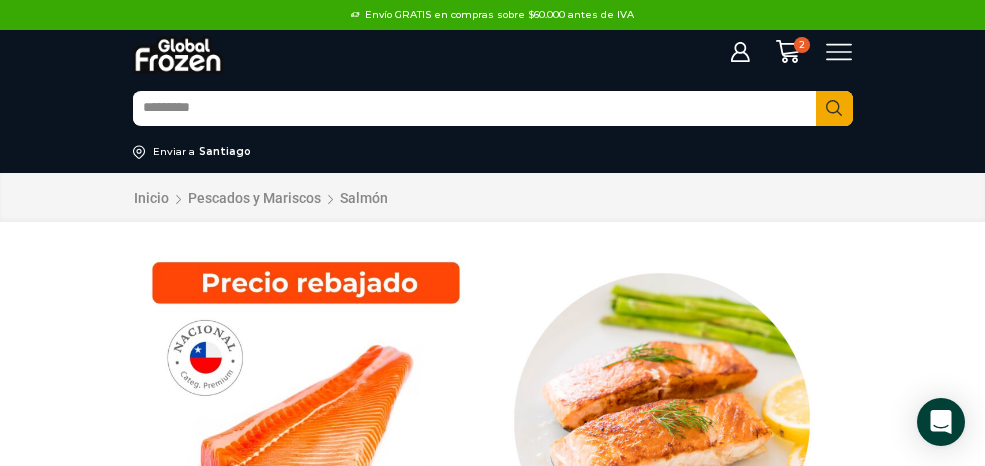 click on "Carrito" at bounding box center [0, 0] 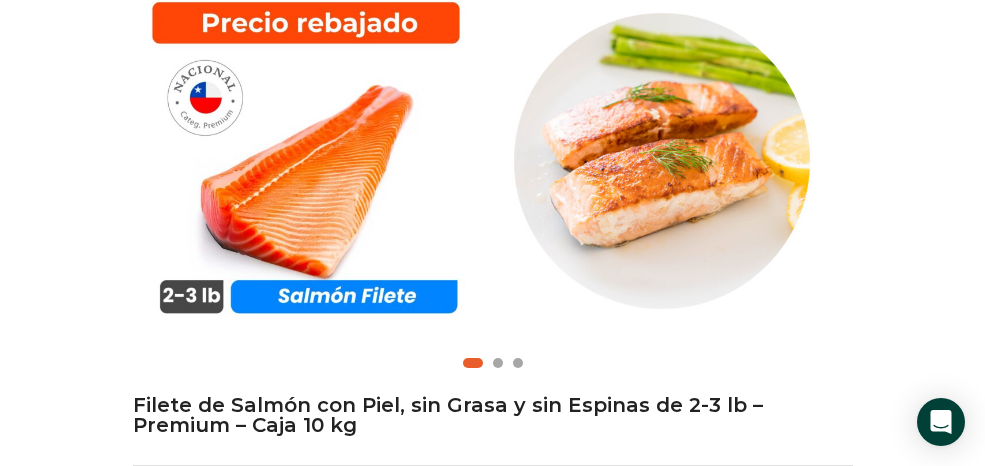 scroll, scrollTop: 313, scrollLeft: 0, axis: vertical 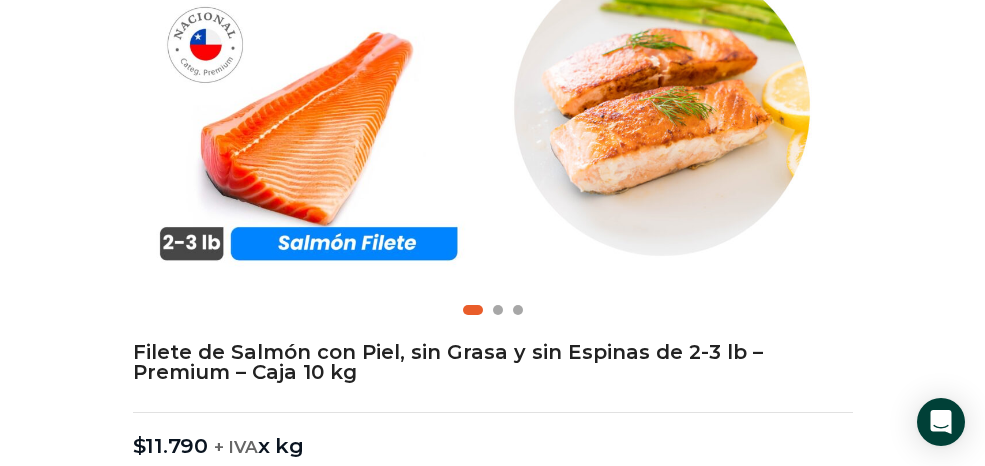 click on "2
Carrito
2
2
Shopping Cart
*
$" at bounding box center (0, 0) 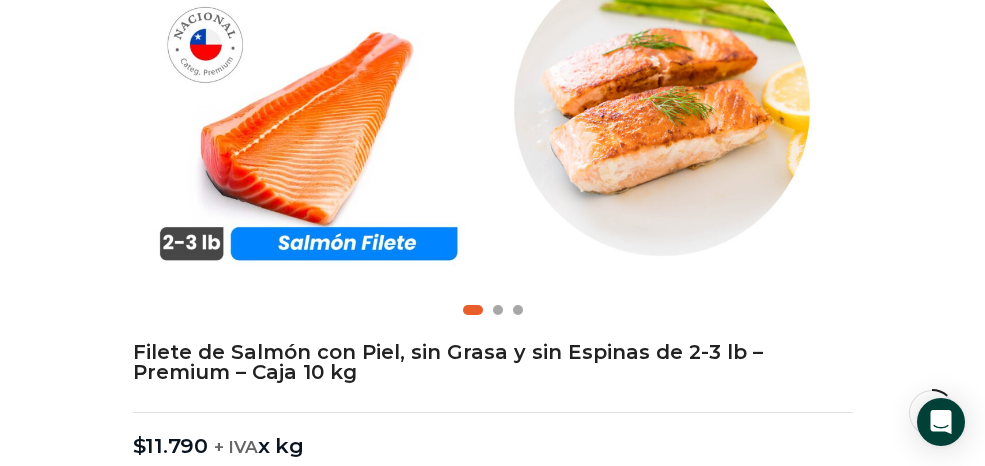 click on "Agregar al carrito" at bounding box center (493, 672) 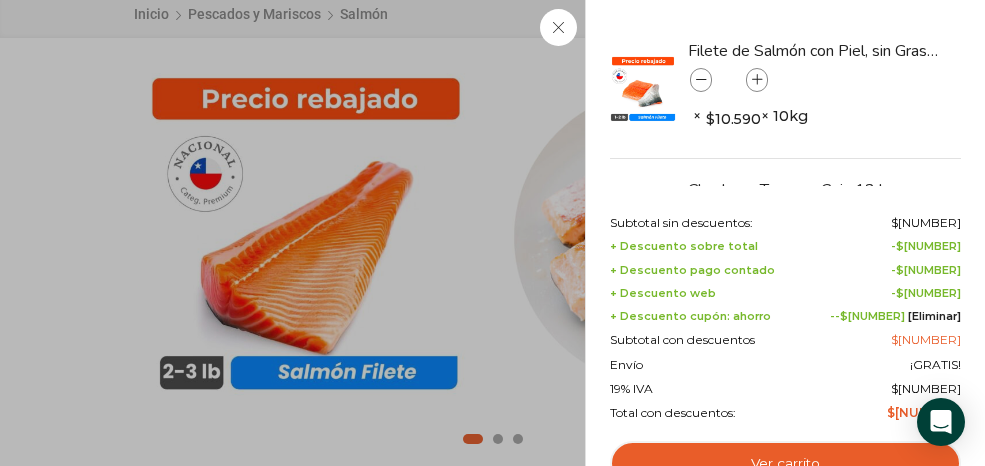 scroll, scrollTop: 0, scrollLeft: 0, axis: both 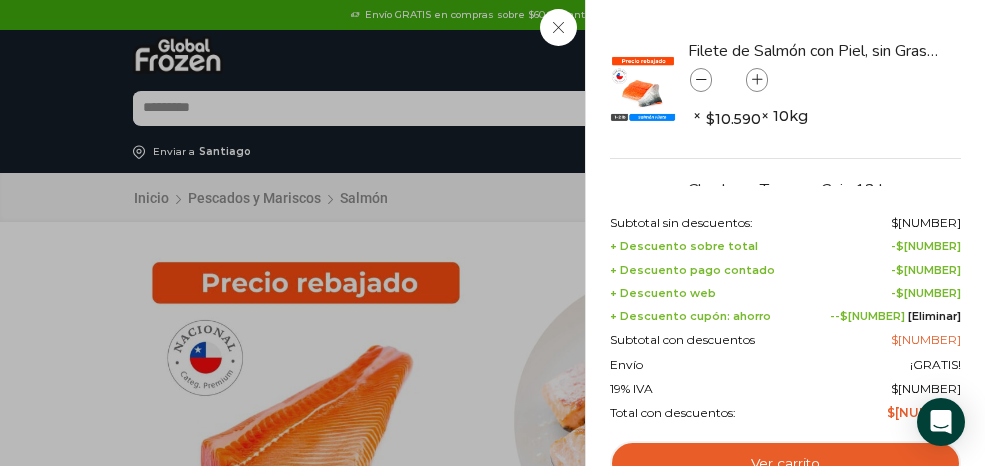 click on "3
Carrito
3
3
Shopping Cart
*" at bounding box center [0, 0] 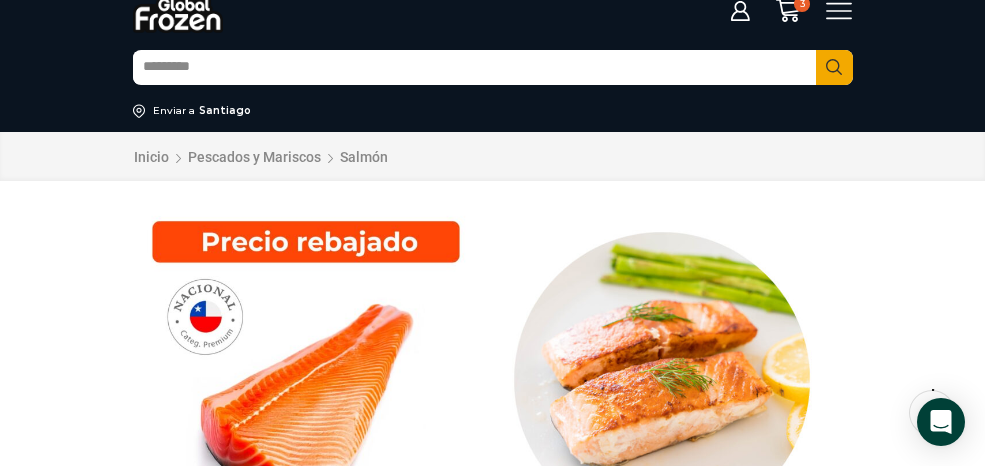 scroll, scrollTop: 42, scrollLeft: 0, axis: vertical 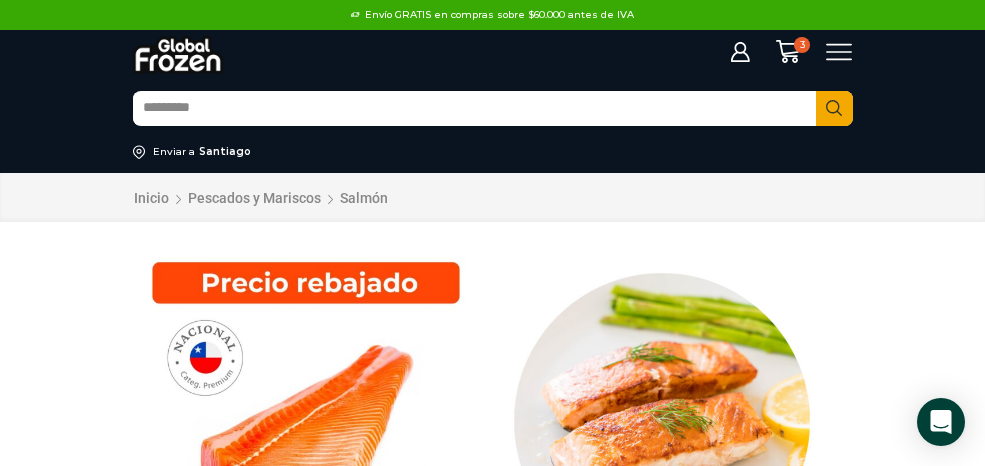 click at bounding box center [0, 0] 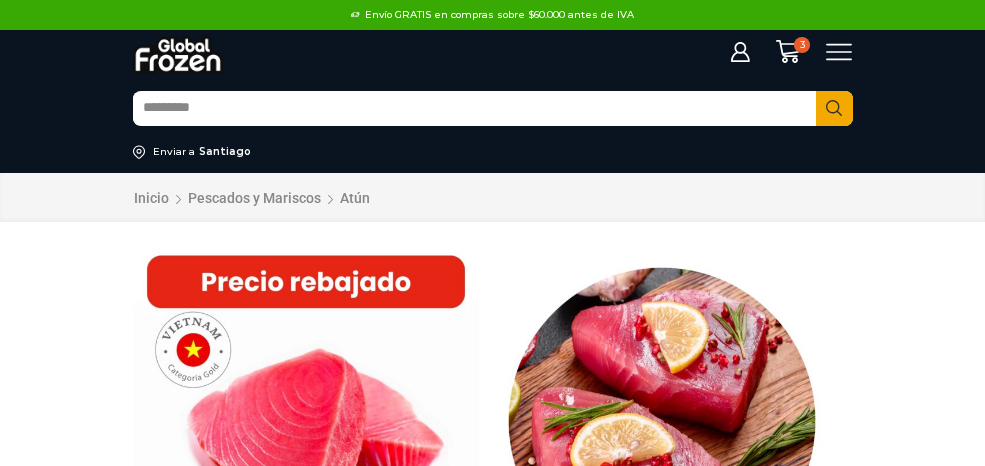 scroll, scrollTop: 1, scrollLeft: 0, axis: vertical 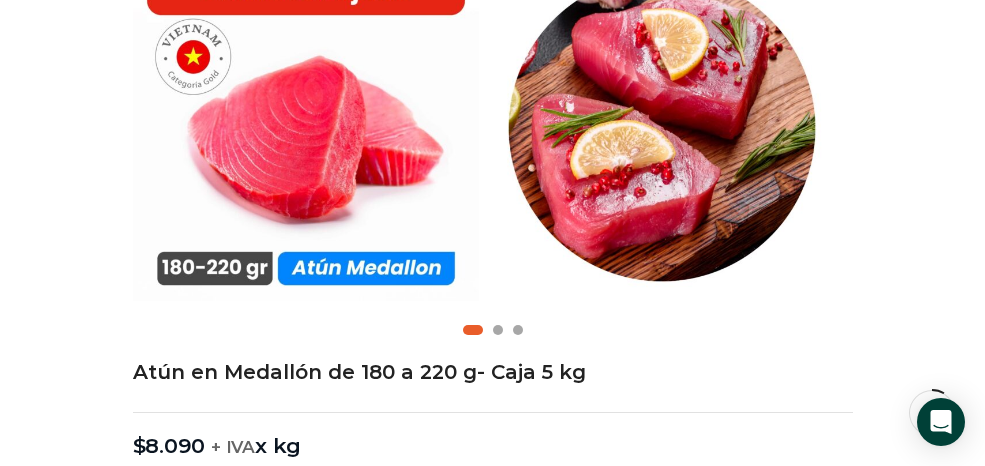 click on "Agregar al carrito" at bounding box center [493, 672] 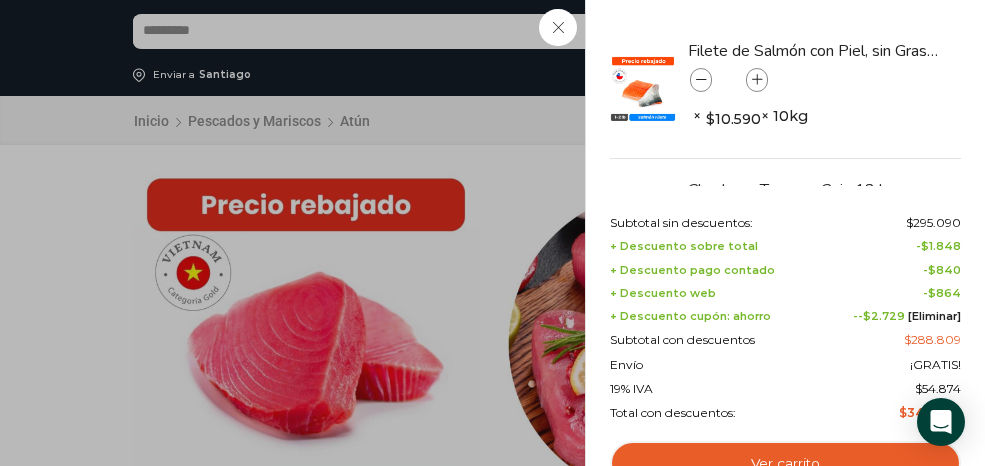 scroll, scrollTop: 0, scrollLeft: 0, axis: both 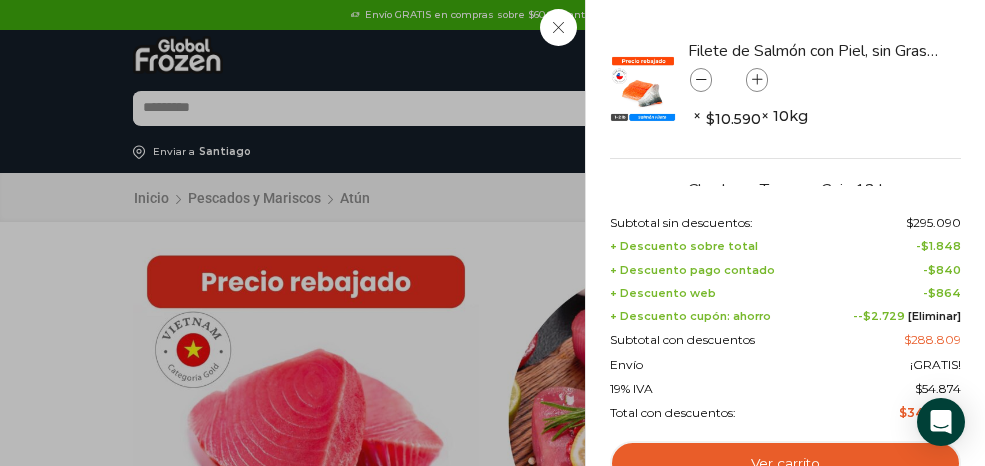 click on "4
Carrito
4
4
Shopping Cart
*" at bounding box center (0, 0) 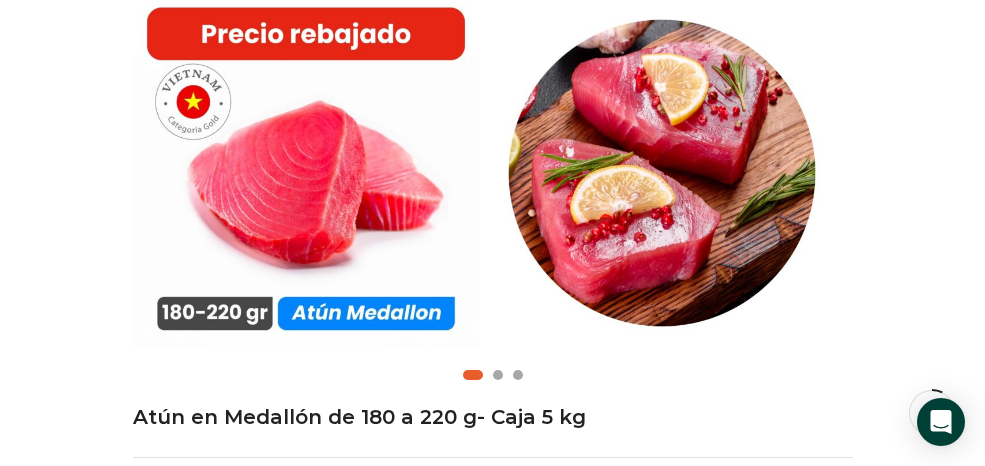 scroll, scrollTop: 248, scrollLeft: 0, axis: vertical 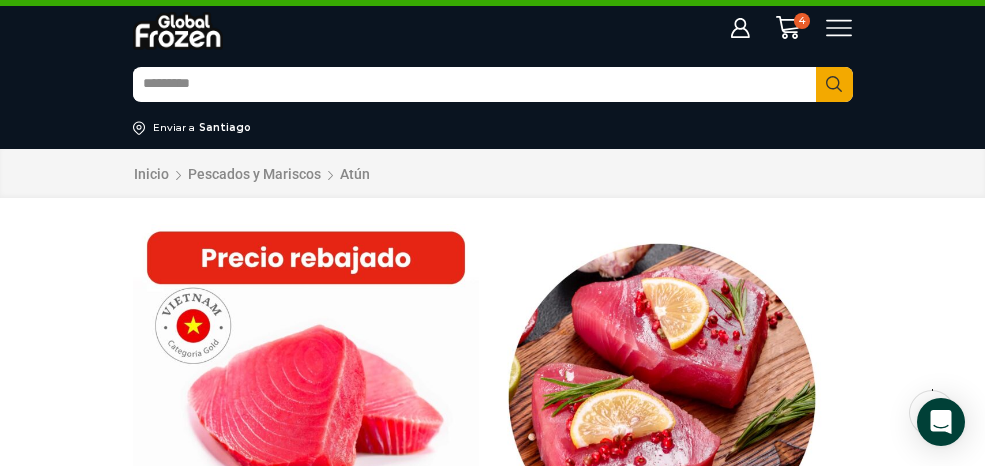 click on "Carrito" at bounding box center (0, 0) 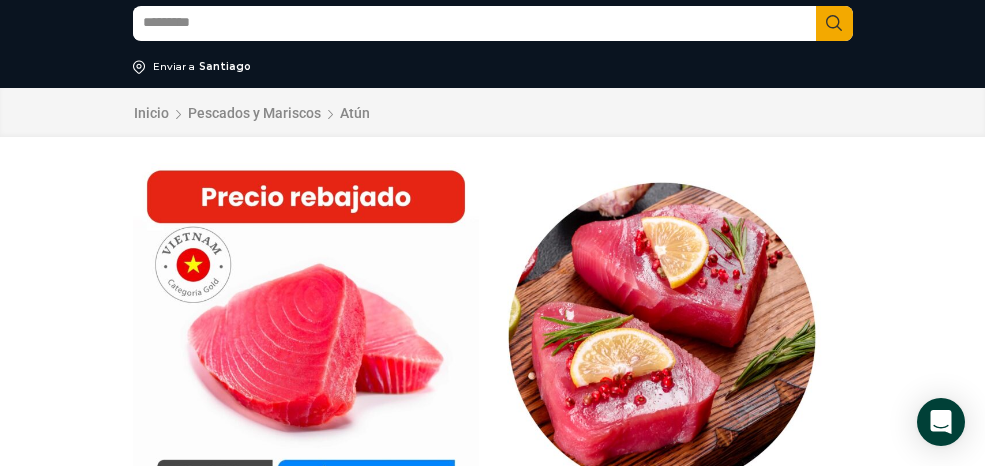 scroll, scrollTop: 0, scrollLeft: 0, axis: both 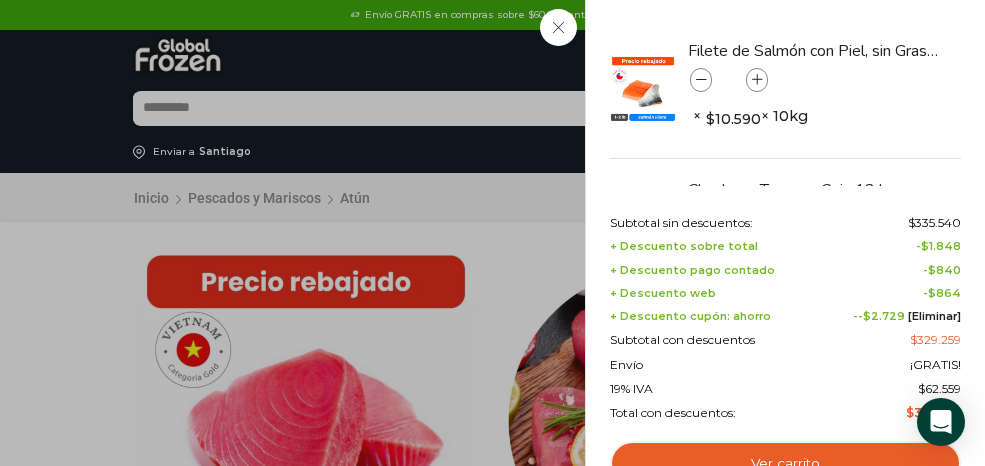 click at bounding box center [0, 0] 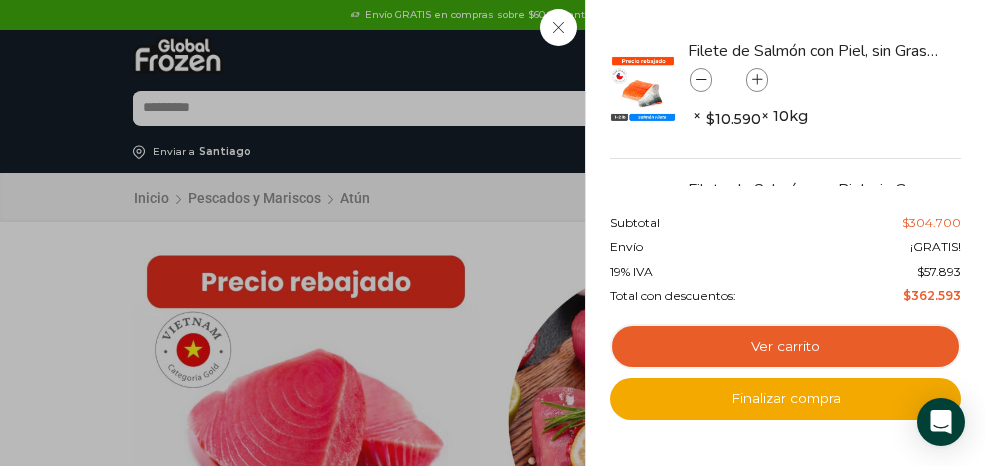 scroll, scrollTop: 193, scrollLeft: 0, axis: vertical 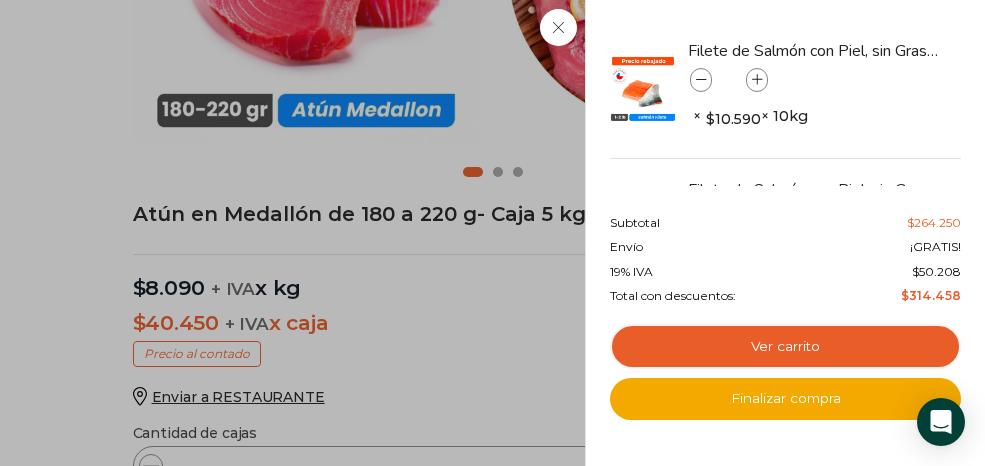 click at bounding box center (0, 0) 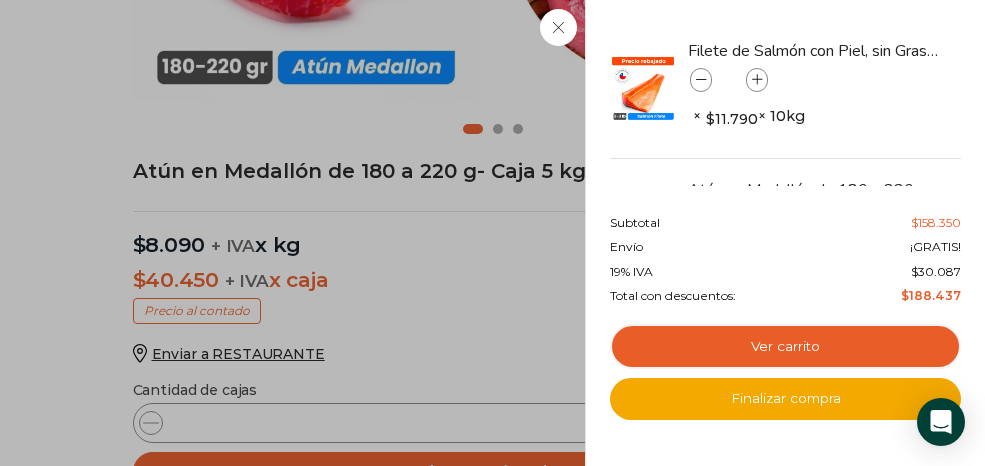 scroll, scrollTop: 456, scrollLeft: 0, axis: vertical 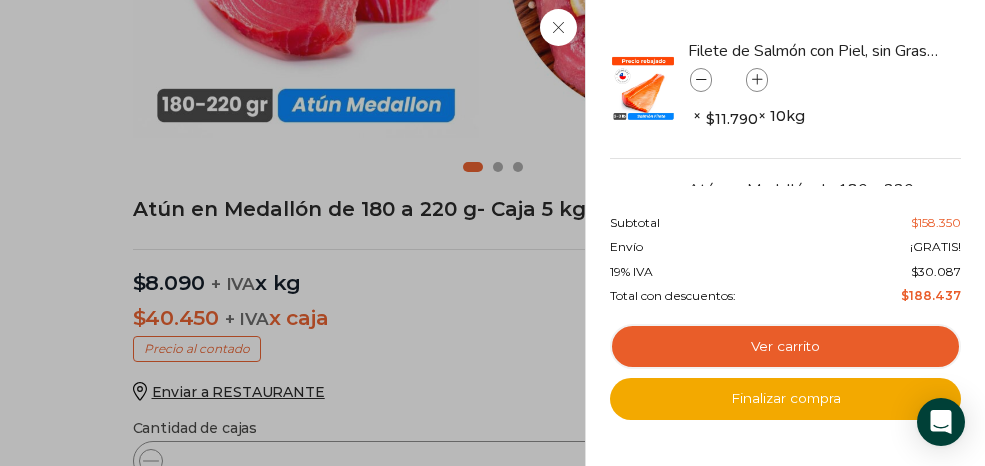 click on "Ver carrito" at bounding box center (0, 0) 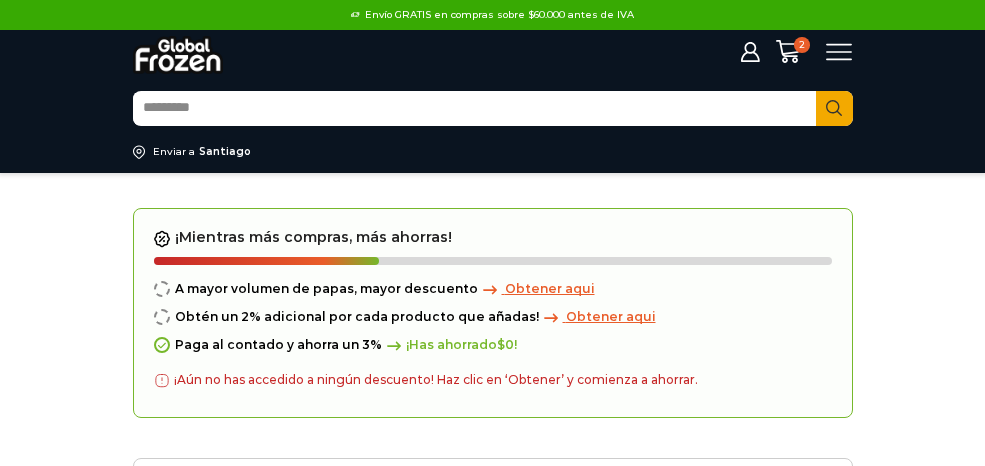 scroll, scrollTop: 0, scrollLeft: 0, axis: both 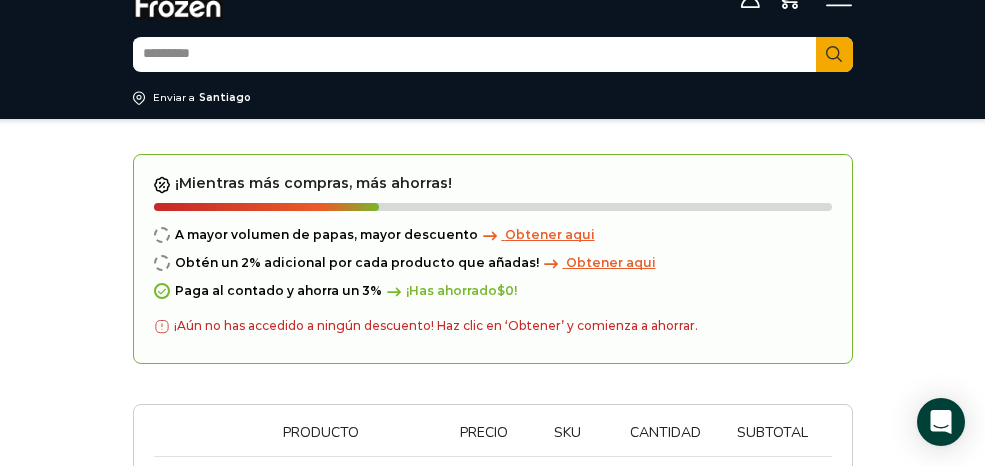 click on "Obtener aqui" at bounding box center [611, 262] 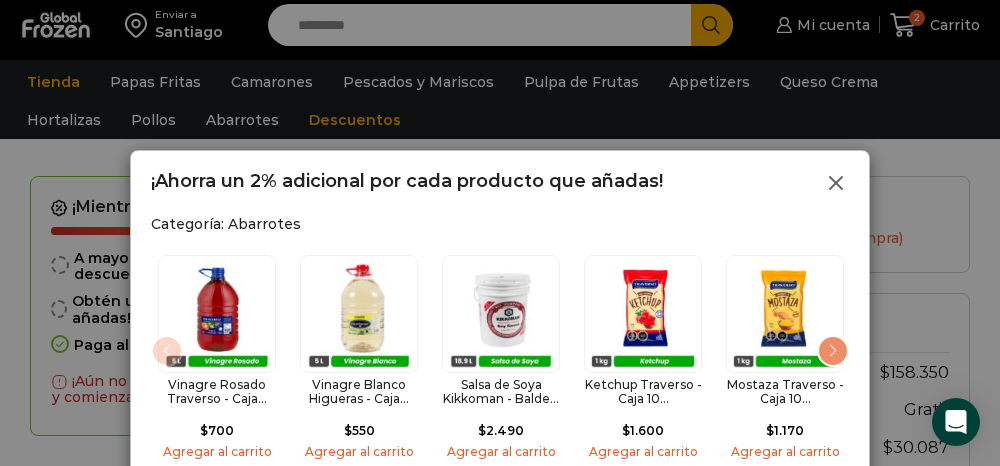 click 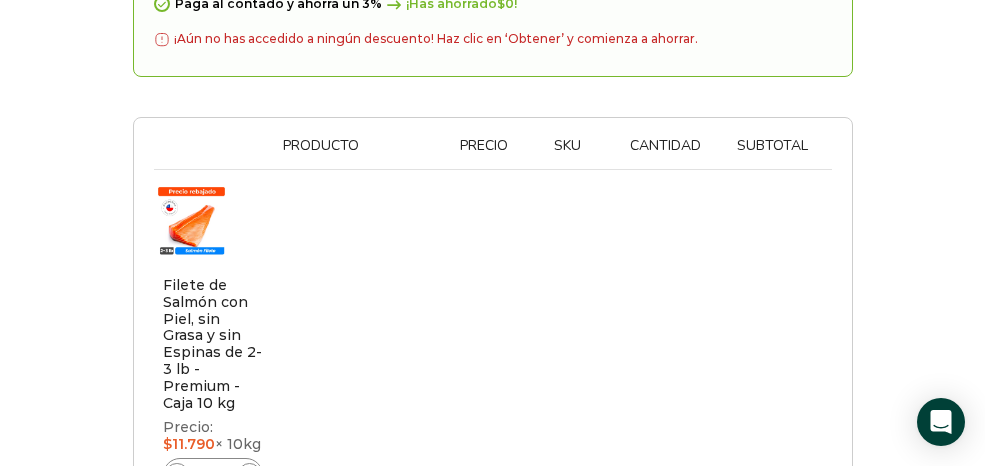 scroll, scrollTop: 0, scrollLeft: 0, axis: both 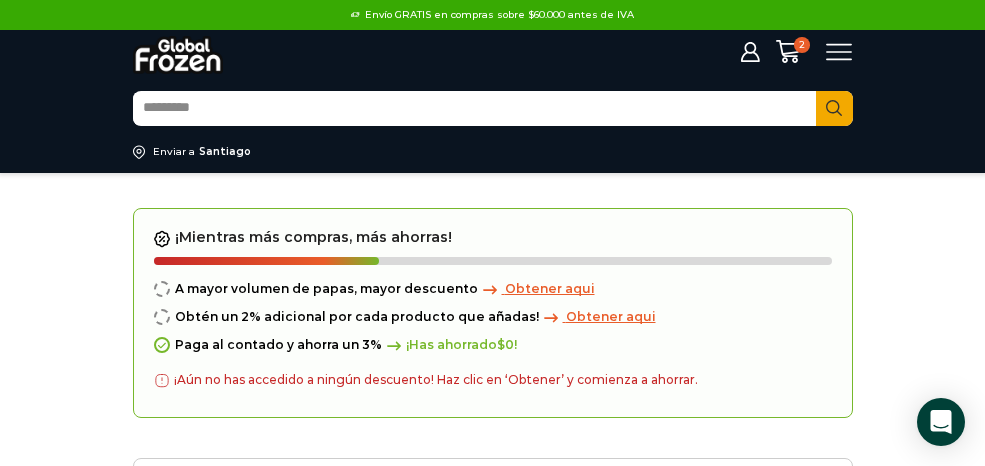 click on "Carrito" at bounding box center [0, 0] 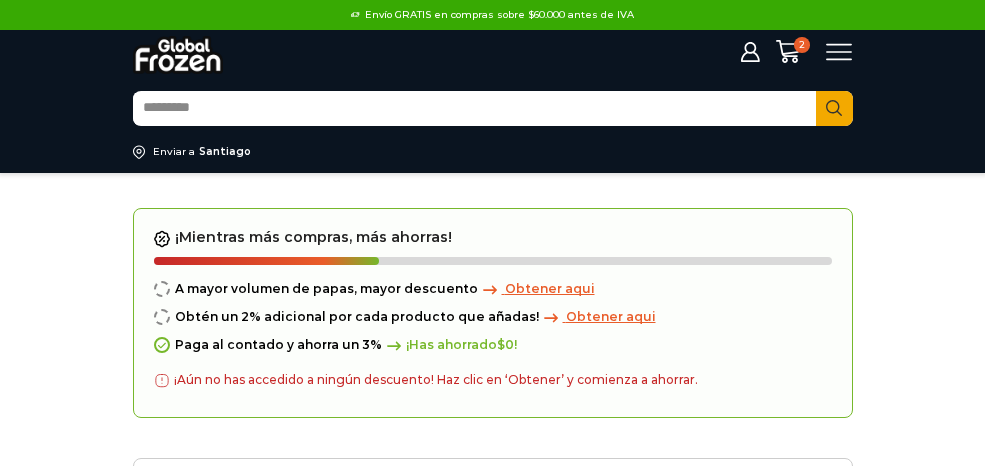 scroll, scrollTop: 0, scrollLeft: 0, axis: both 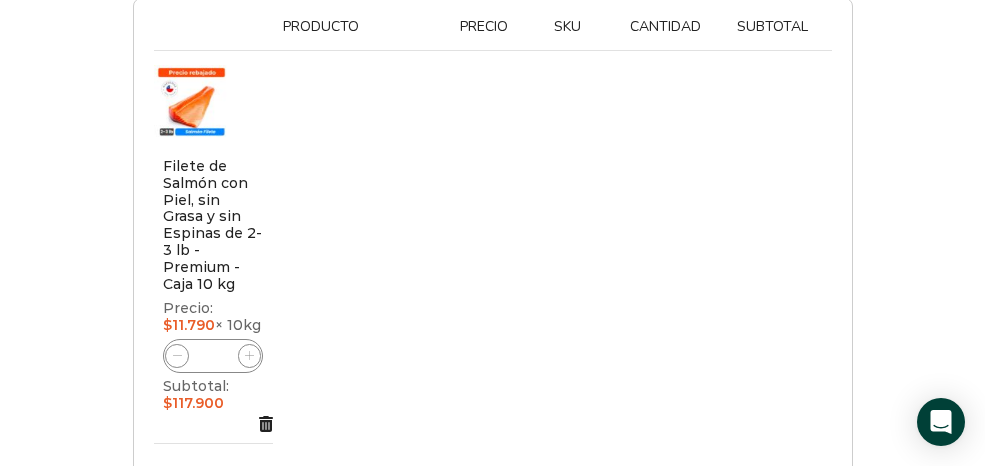 drag, startPoint x: 795, startPoint y: 196, endPoint x: 461, endPoint y: 4, distance: 385.25317 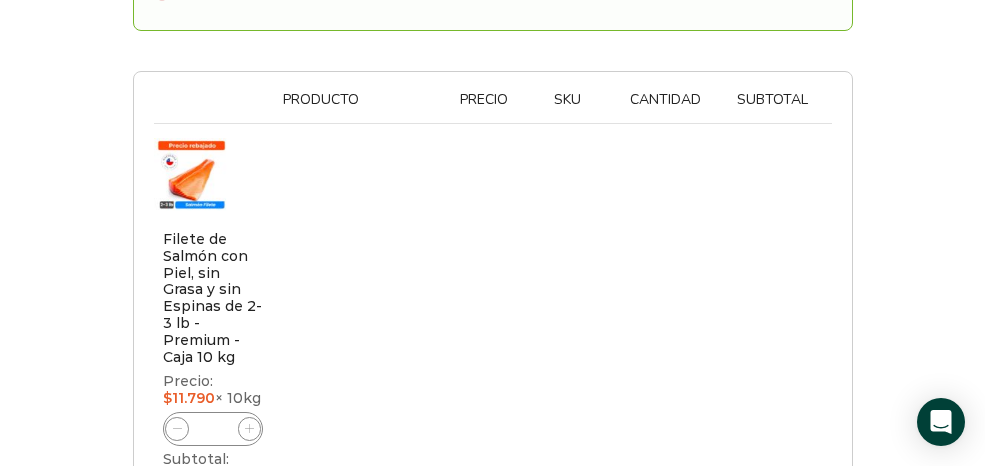scroll, scrollTop: 269, scrollLeft: 0, axis: vertical 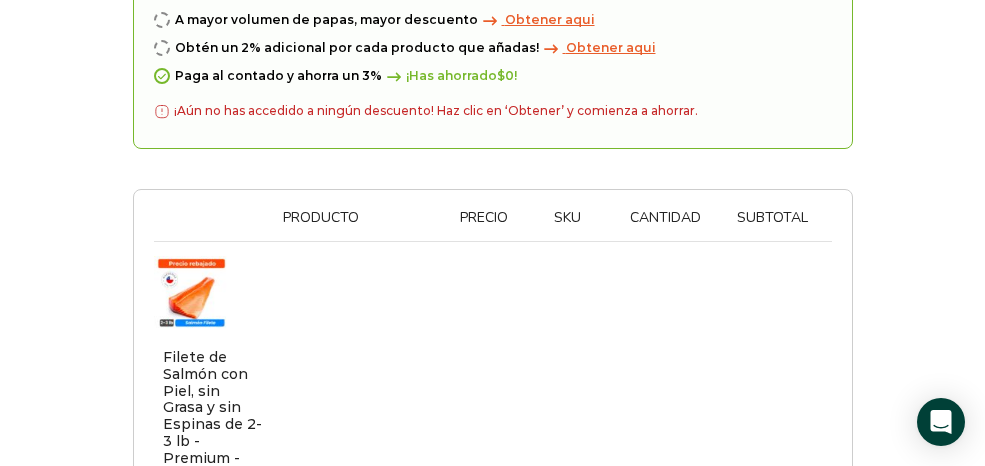 click on "Ir a pagar" at bounding box center [493, 1768] 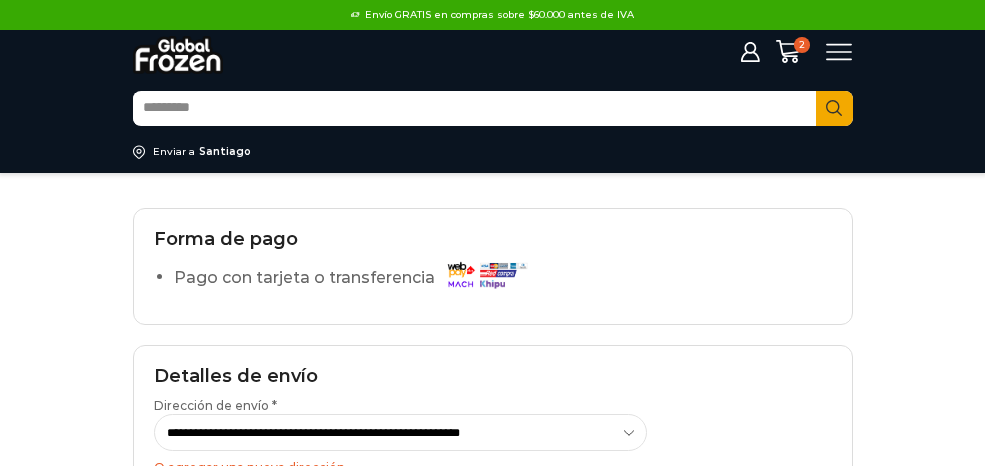 scroll, scrollTop: 0, scrollLeft: 0, axis: both 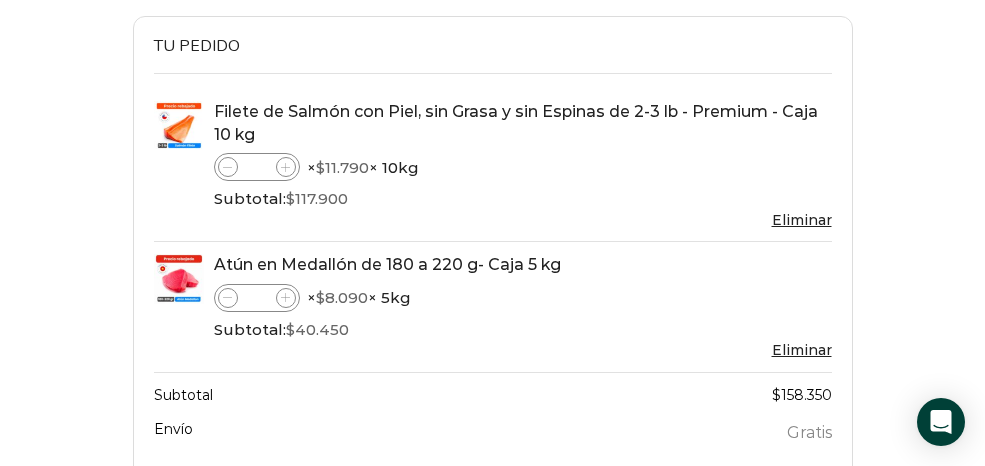click on "Realizar el pedido" at bounding box center [493, 683] 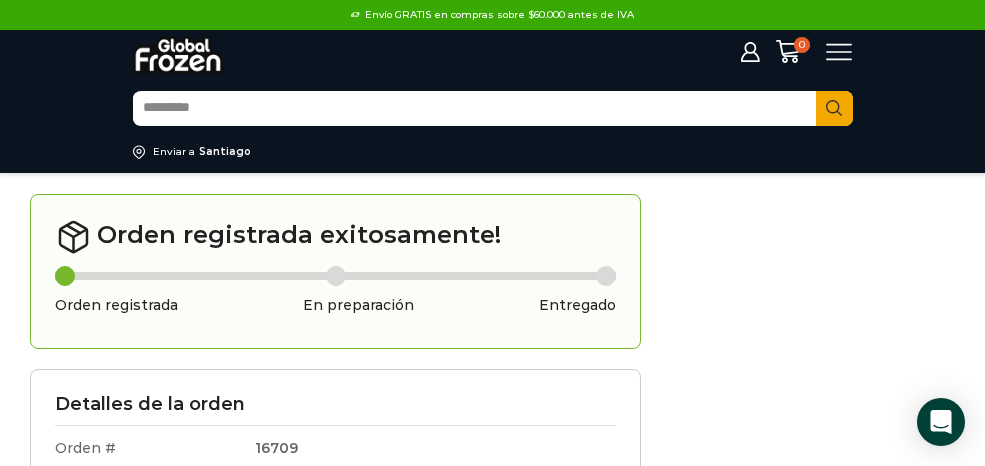 scroll, scrollTop: 0, scrollLeft: 0, axis: both 